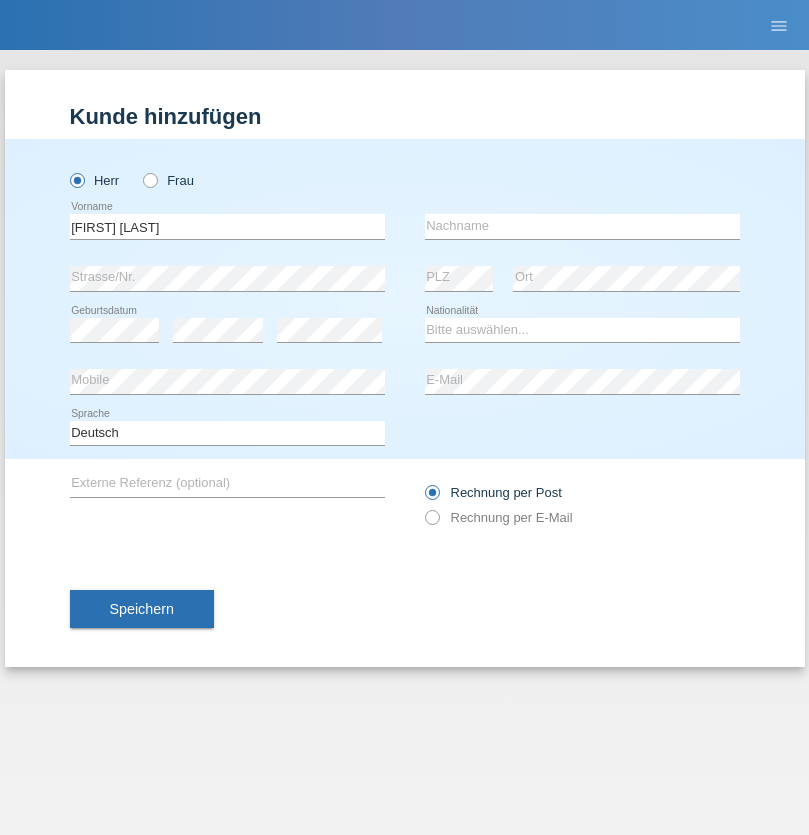 scroll, scrollTop: 0, scrollLeft: 0, axis: both 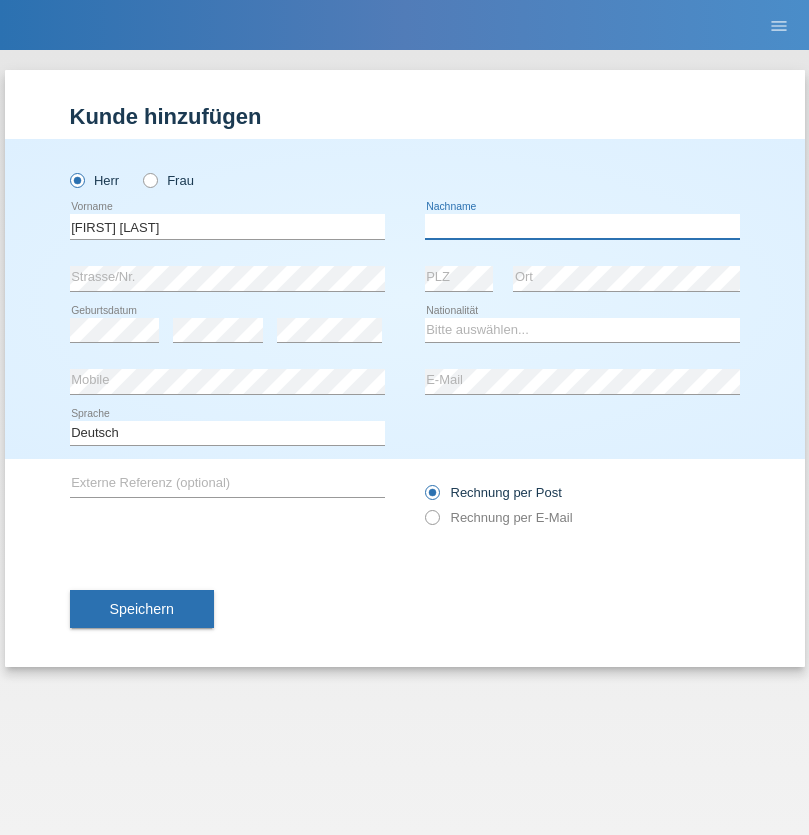 click at bounding box center (582, 226) 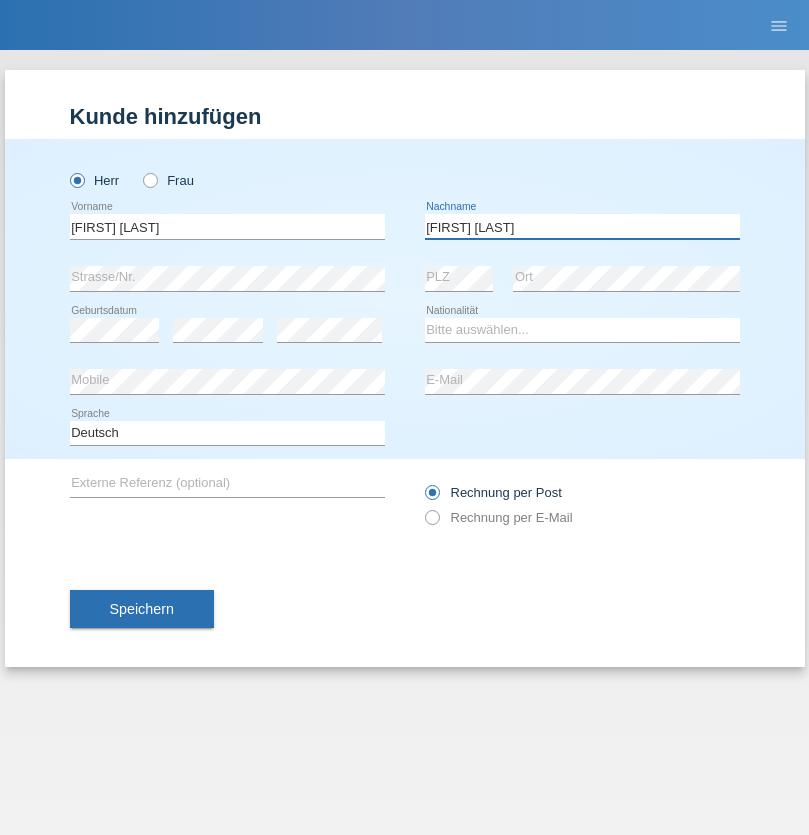 type on "[FIRST] [LAST]" 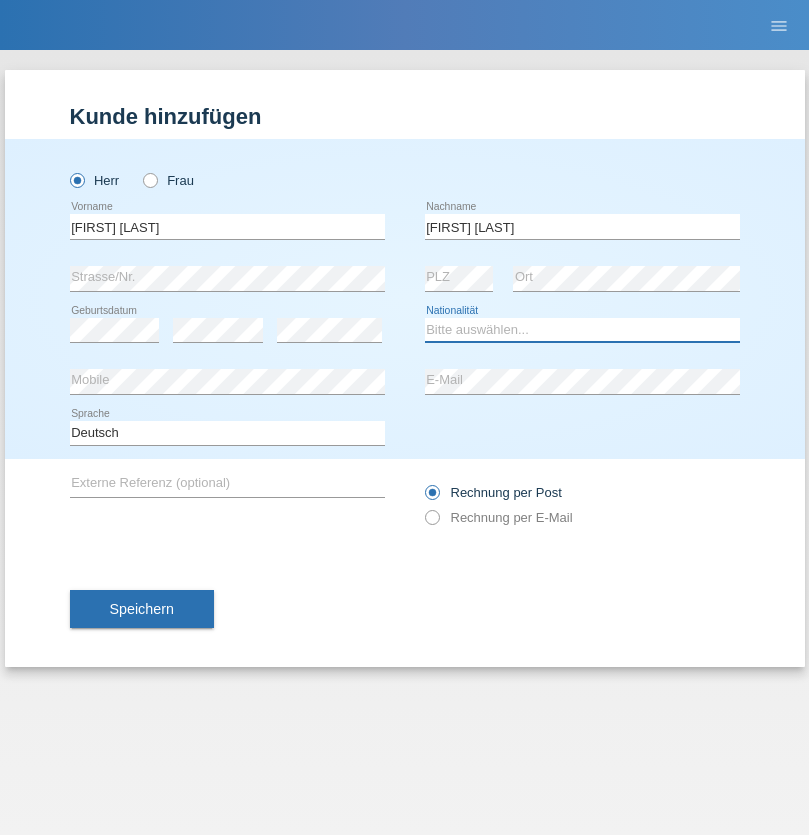 select on "PT" 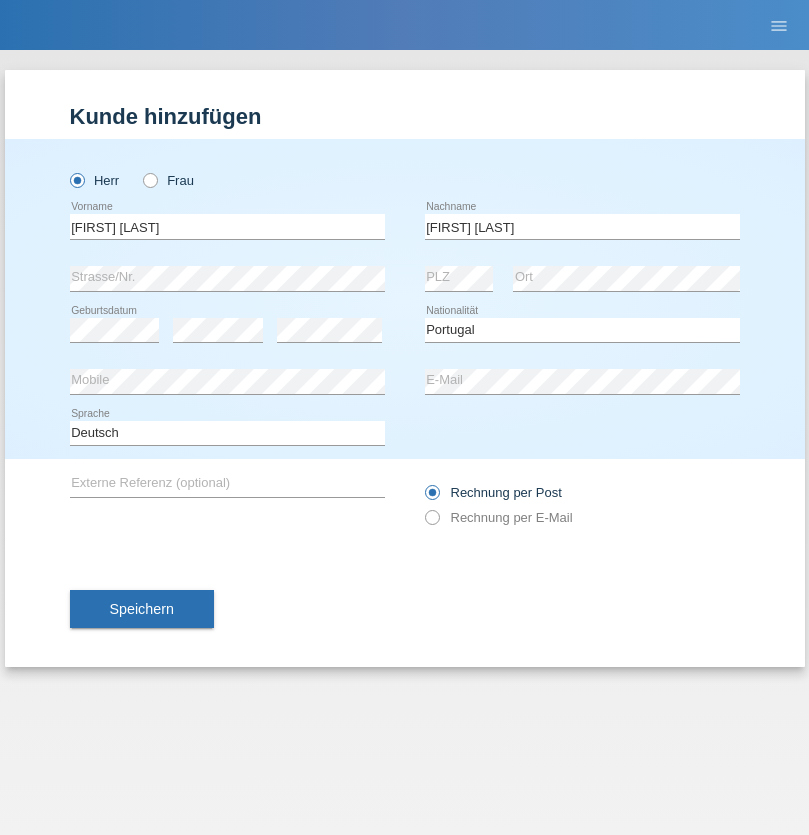 select on "C" 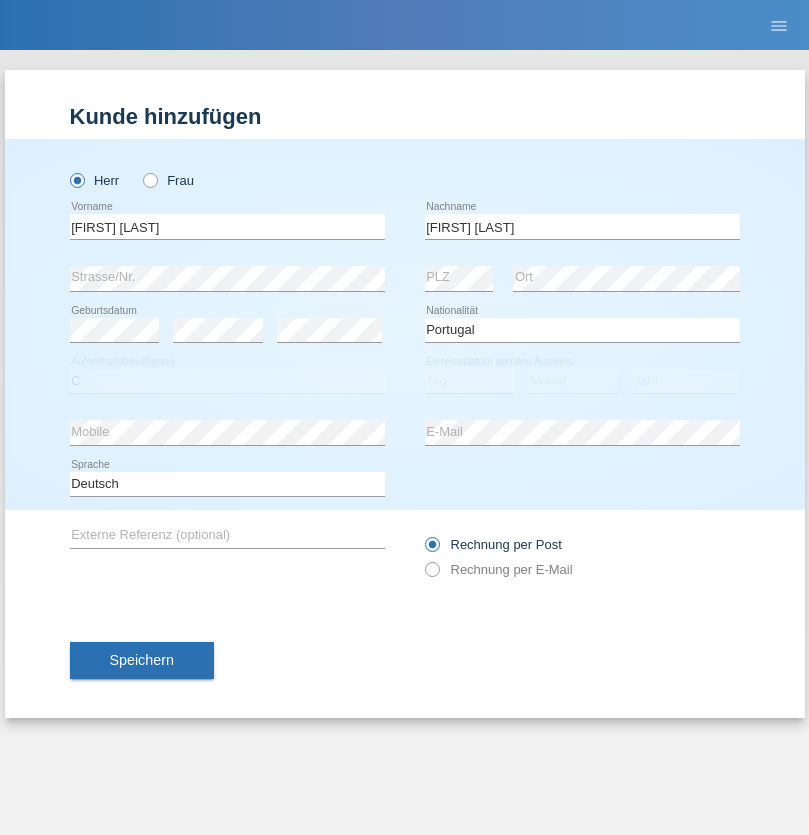 select on "22" 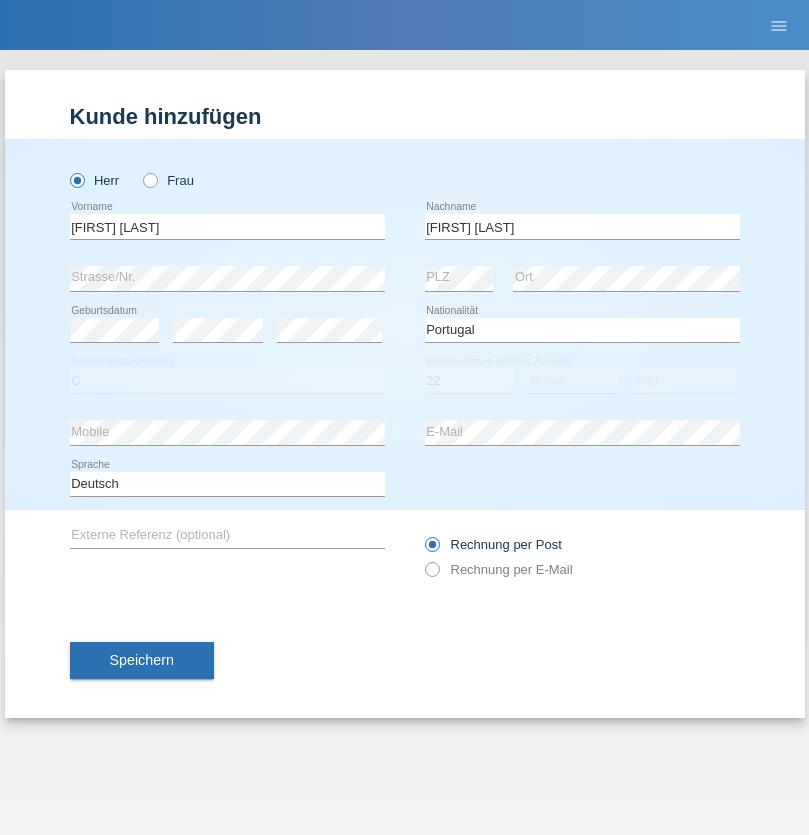 select on "02" 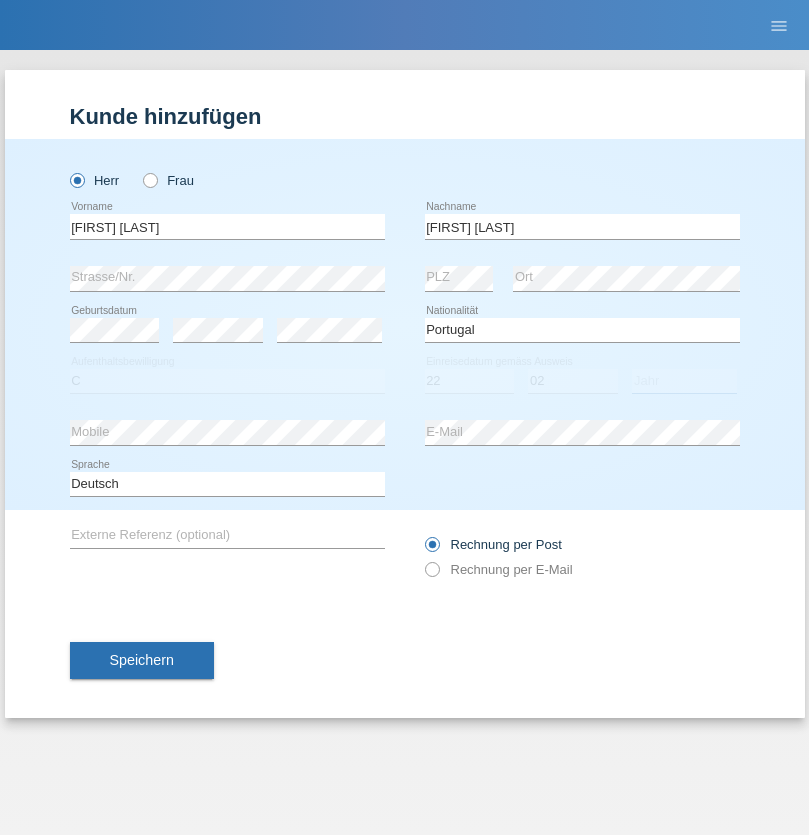 select on "2006" 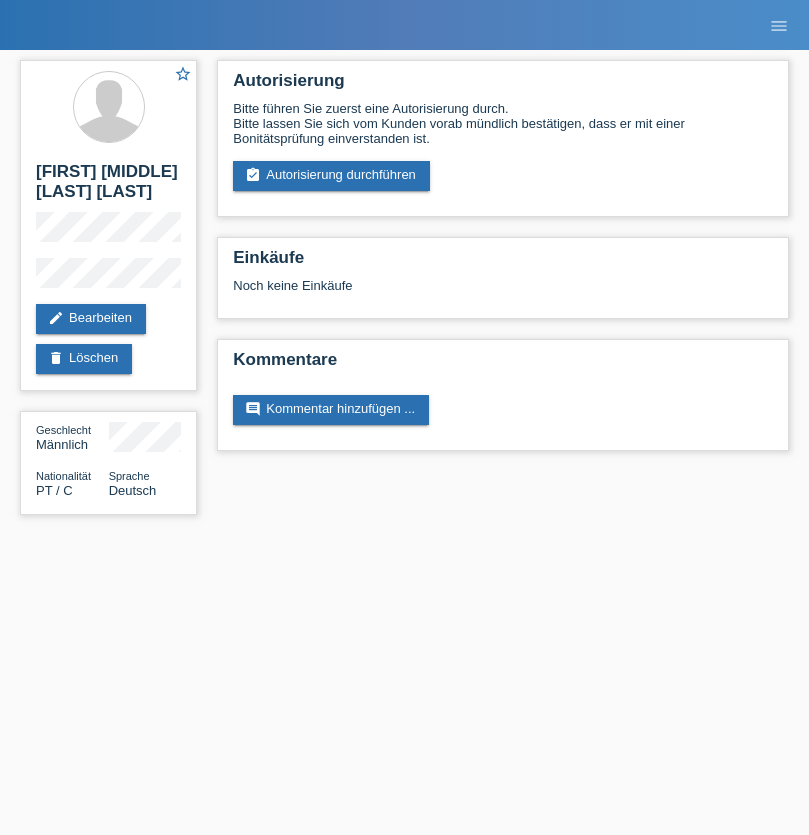 scroll, scrollTop: 0, scrollLeft: 0, axis: both 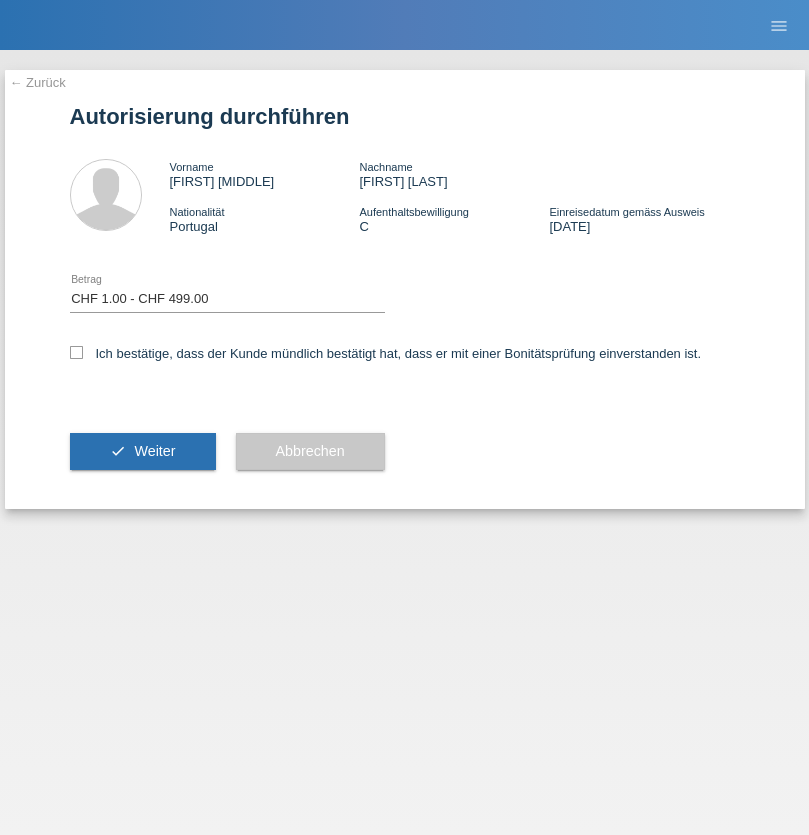 select on "1" 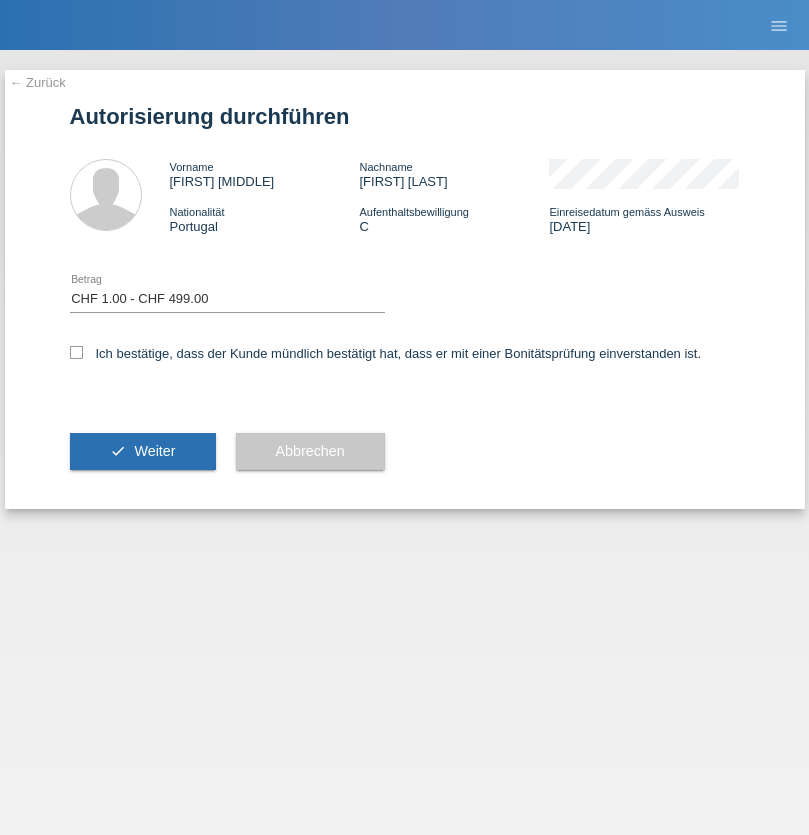 checkbox on "true" 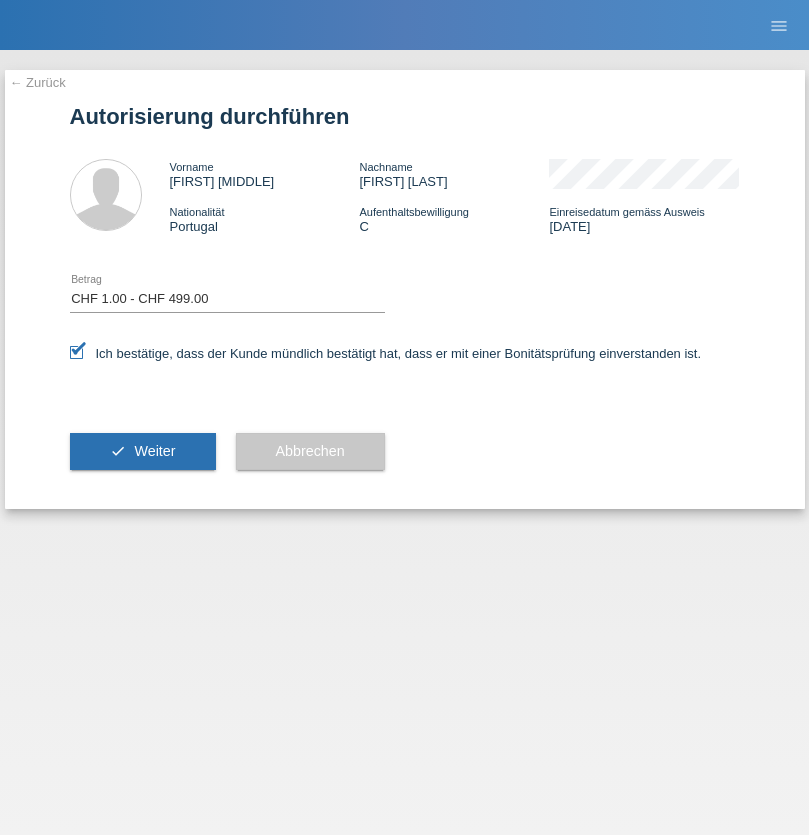 scroll, scrollTop: 0, scrollLeft: 0, axis: both 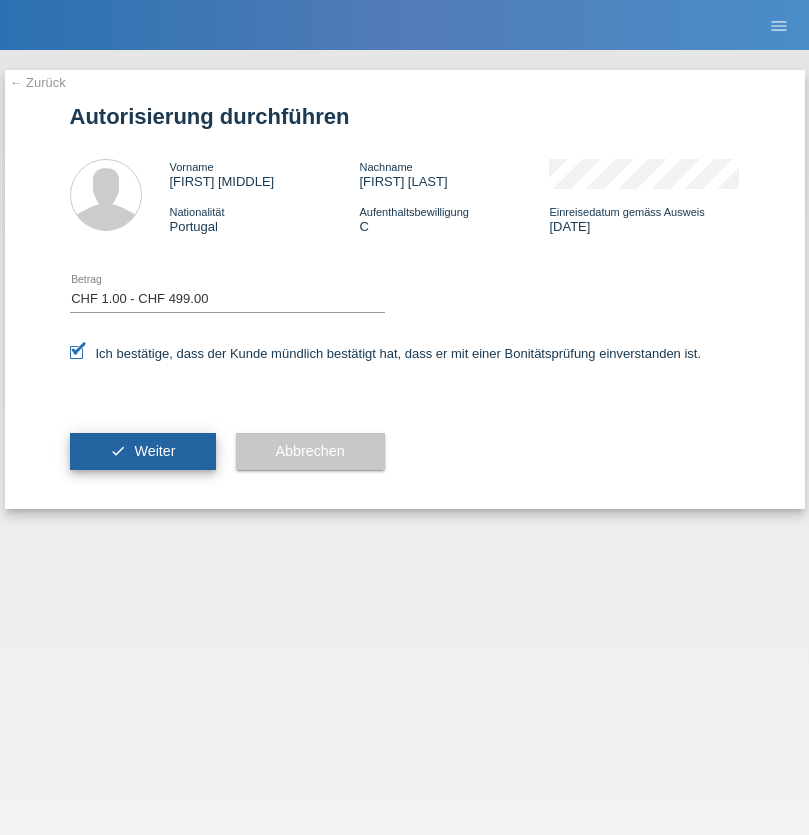 click on "Weiter" at bounding box center (154, 451) 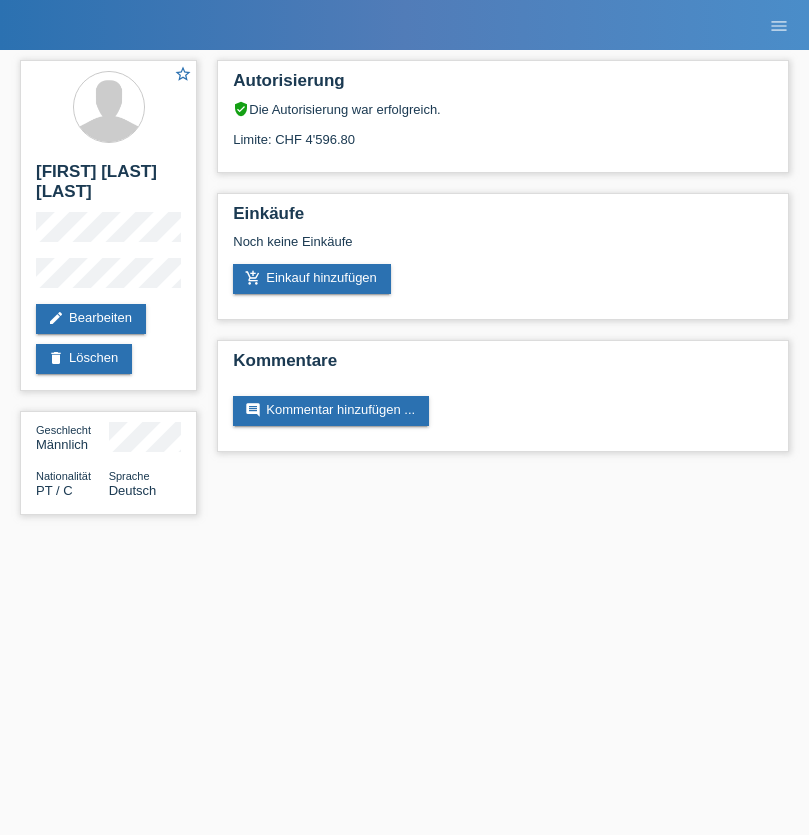 scroll, scrollTop: 0, scrollLeft: 0, axis: both 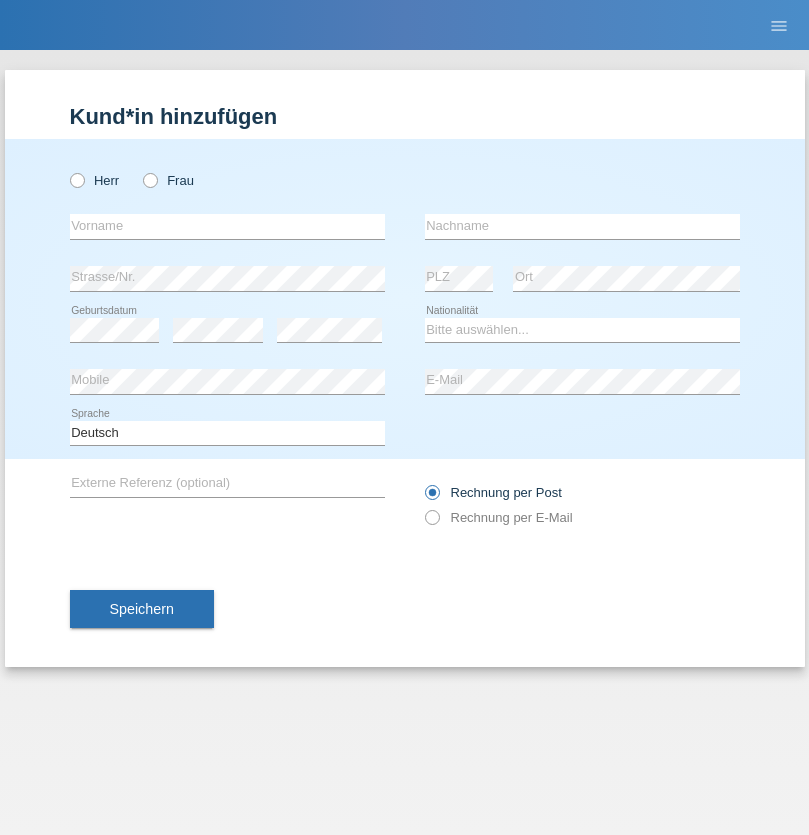 radio on "true" 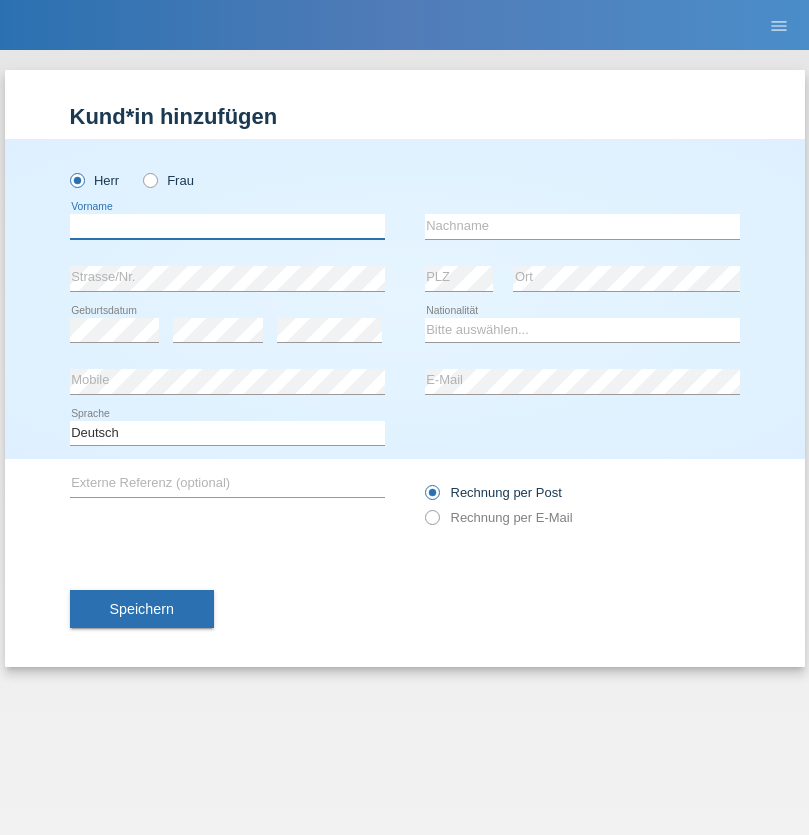 click at bounding box center (227, 226) 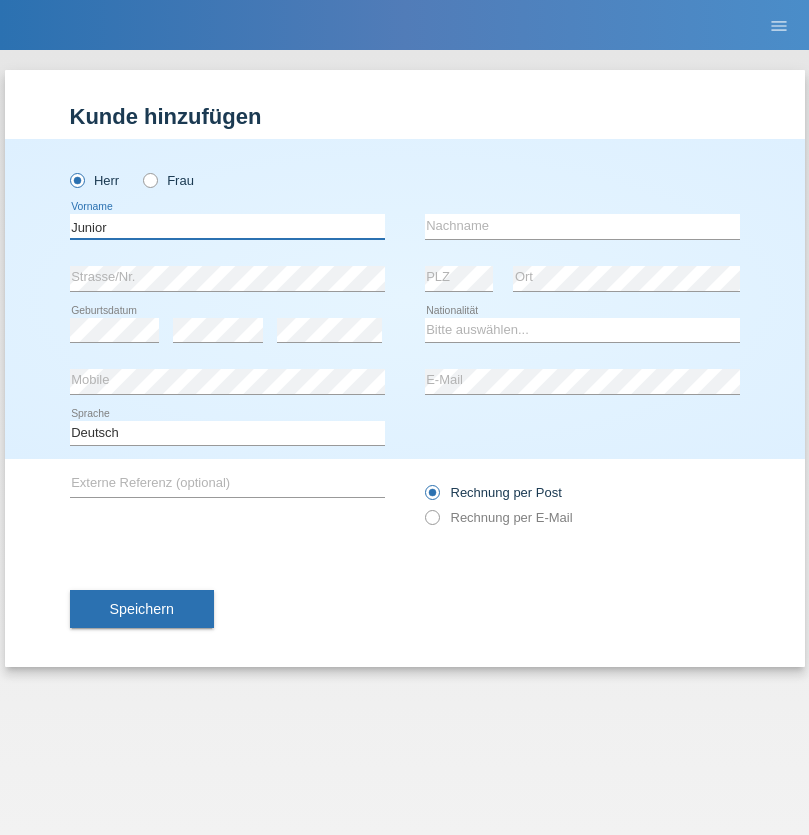 type on "Junior" 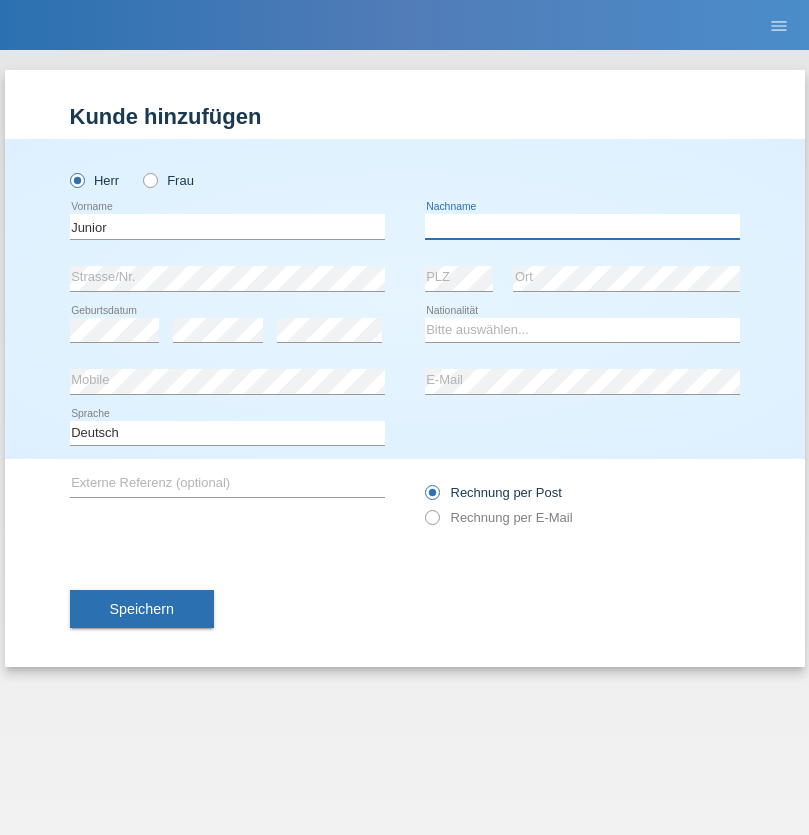 click at bounding box center (582, 226) 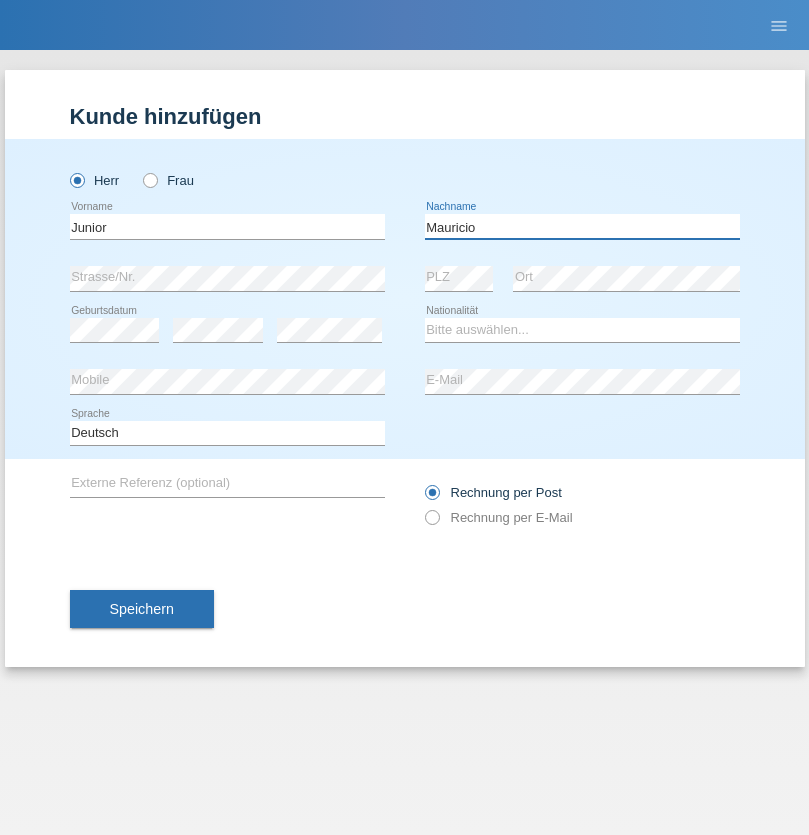 type on "Mauricio" 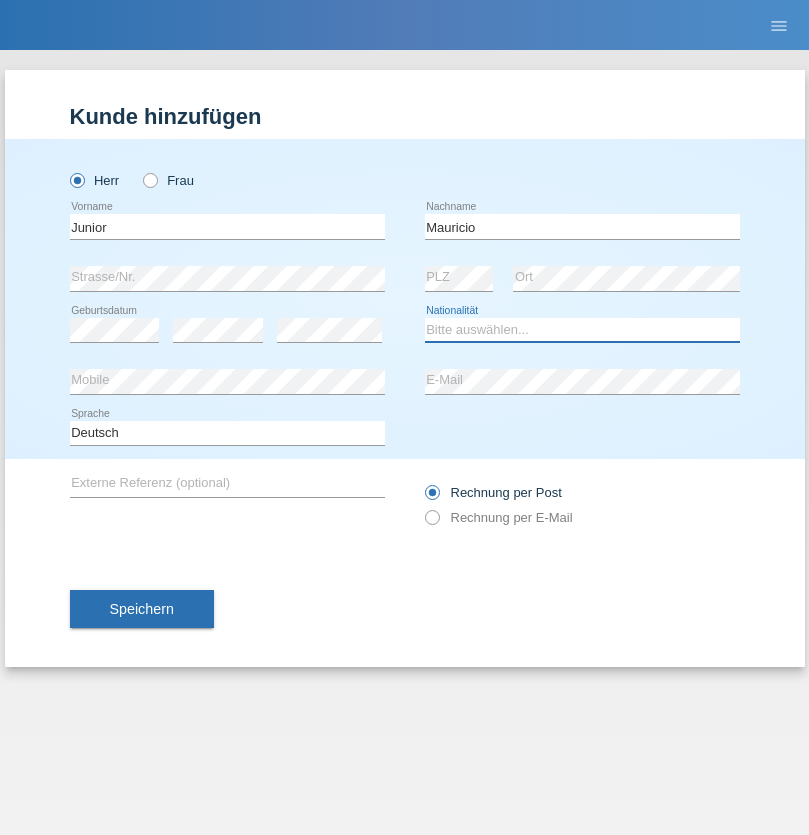 select on "CH" 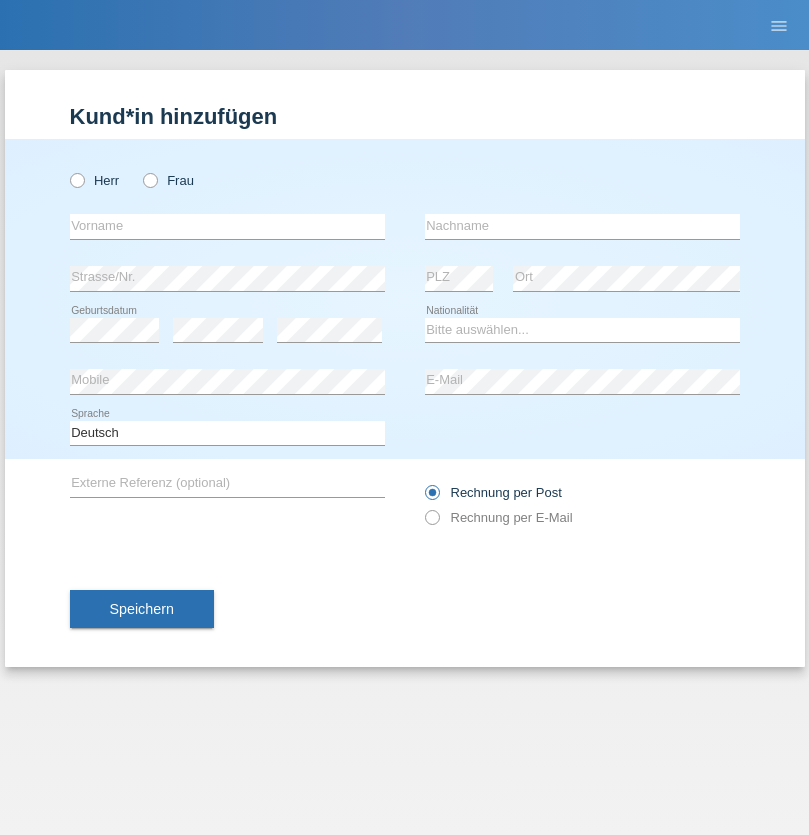 scroll, scrollTop: 0, scrollLeft: 0, axis: both 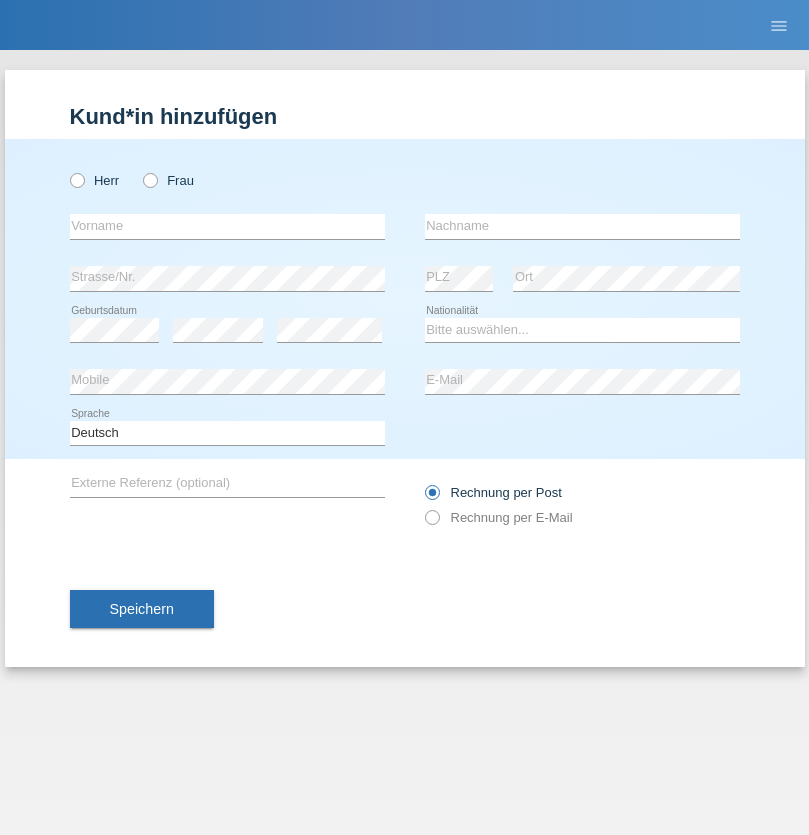 radio on "true" 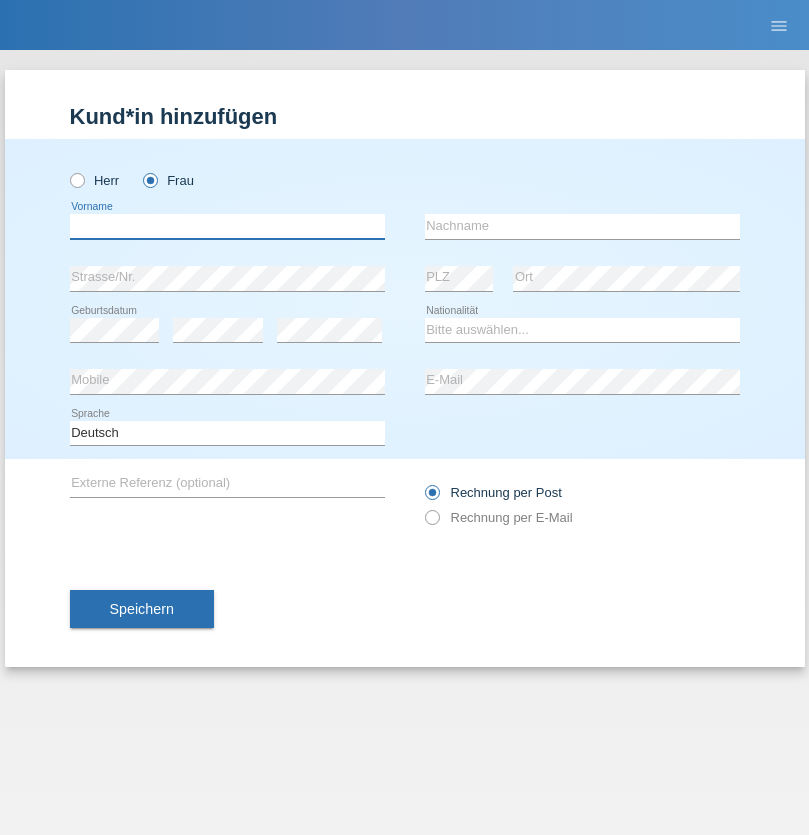 click at bounding box center (227, 226) 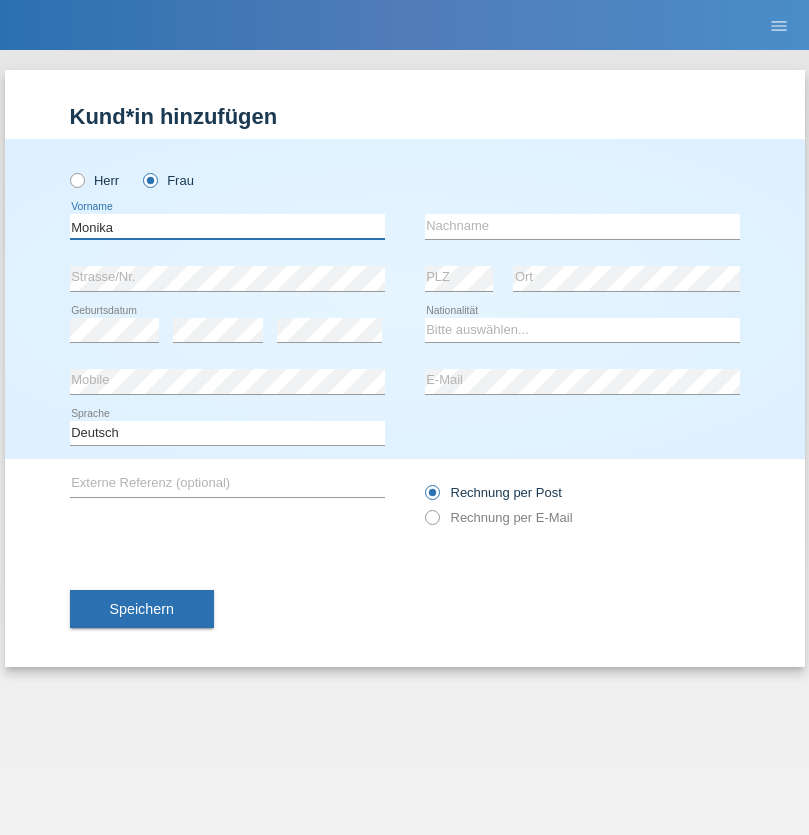 type on "Monika" 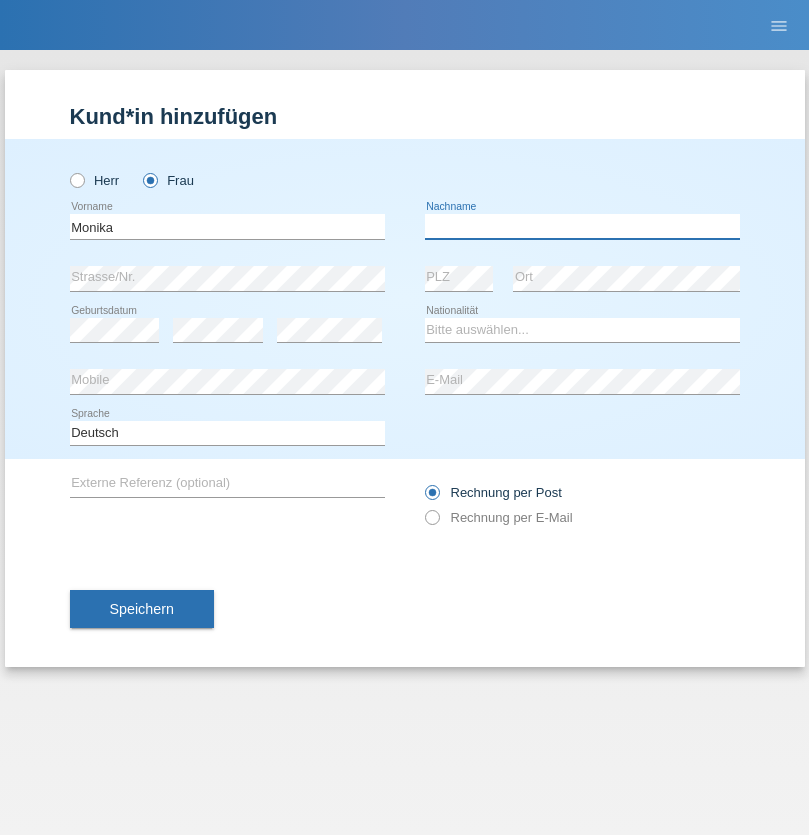 click at bounding box center [582, 226] 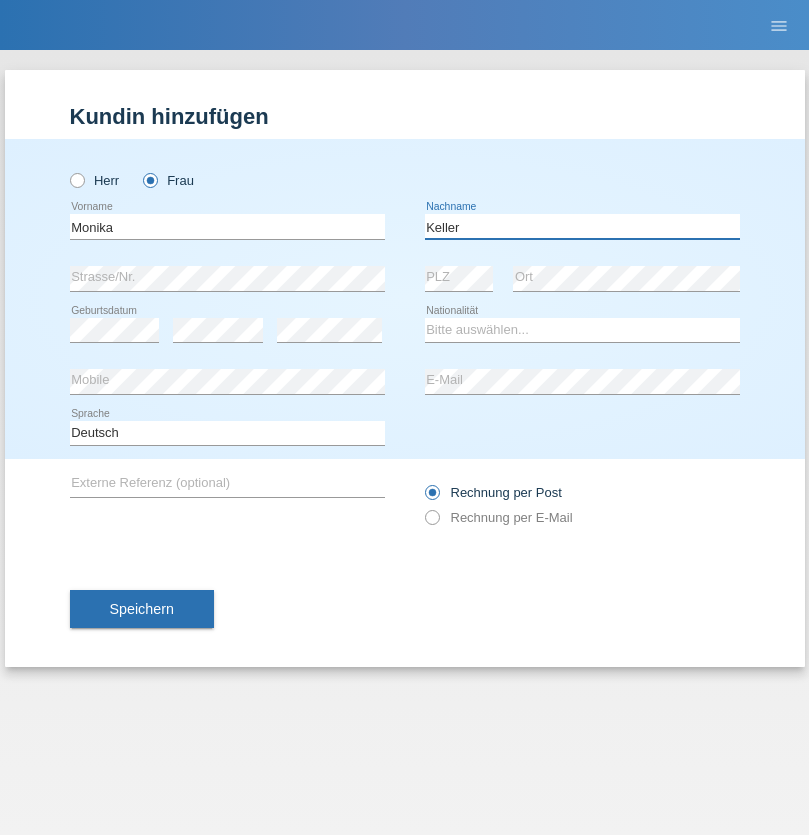 type on "Keller" 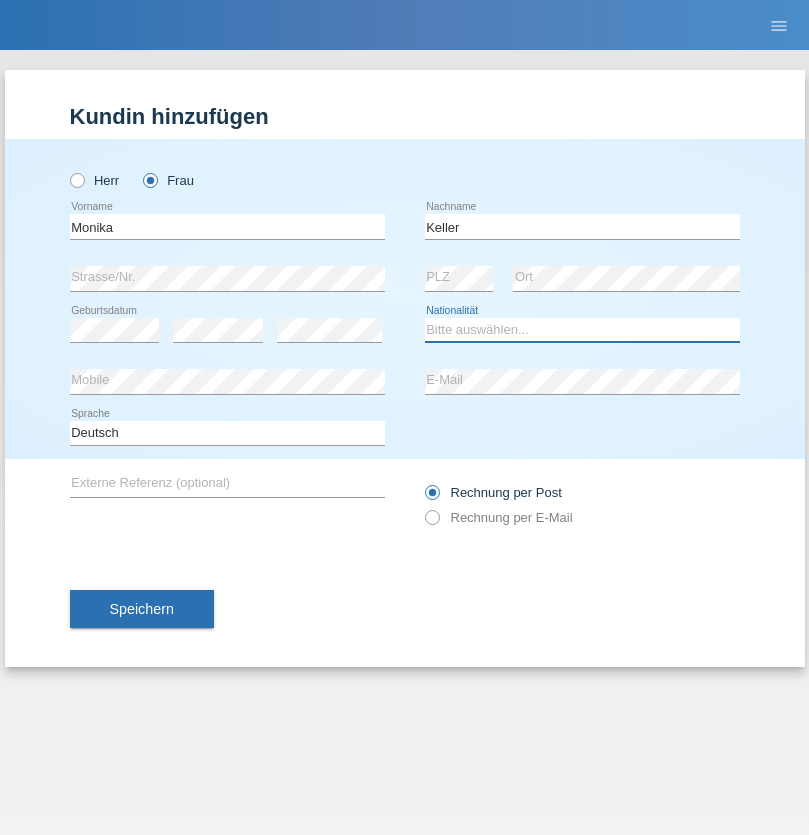 select on "CH" 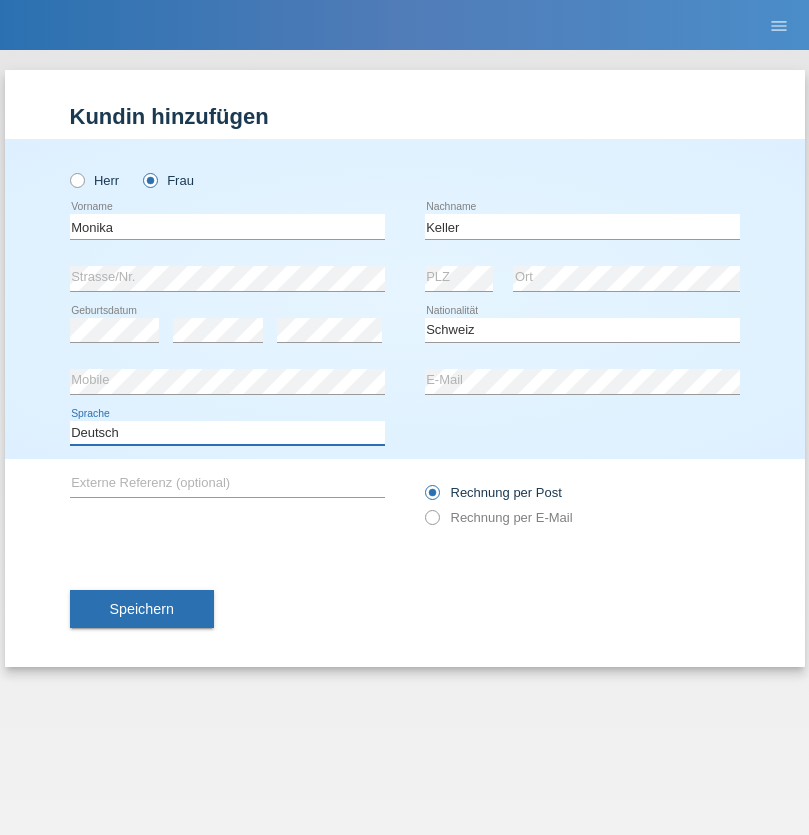select on "en" 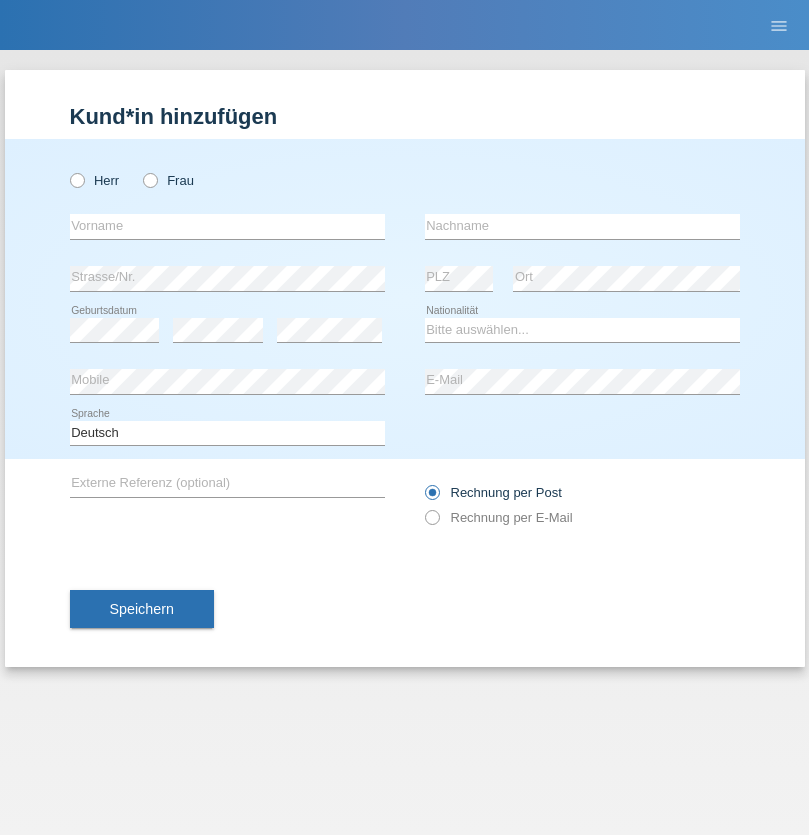 scroll, scrollTop: 0, scrollLeft: 0, axis: both 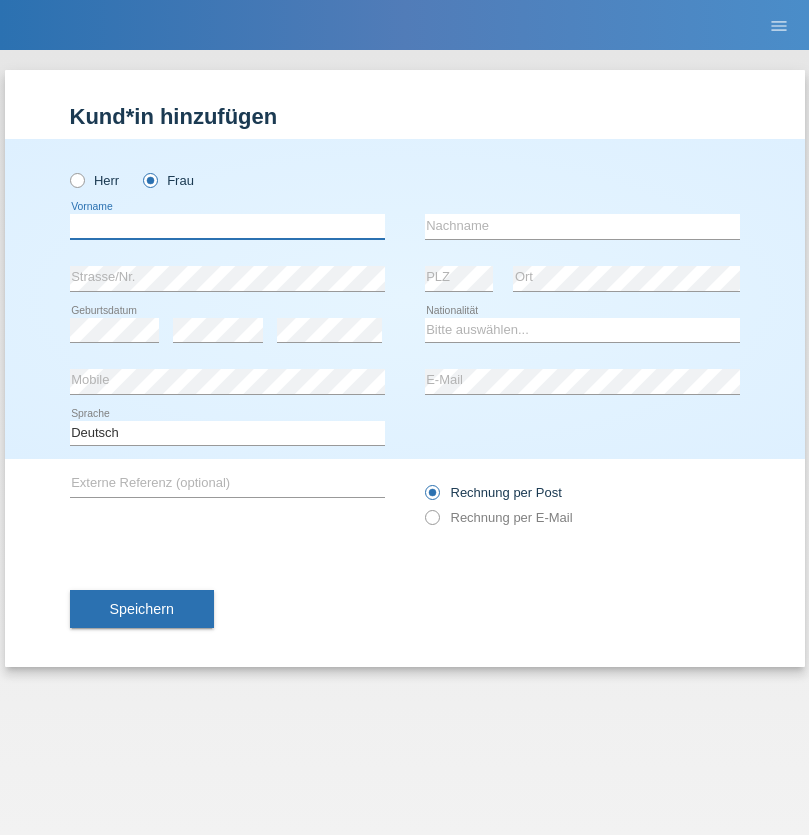 click at bounding box center (227, 226) 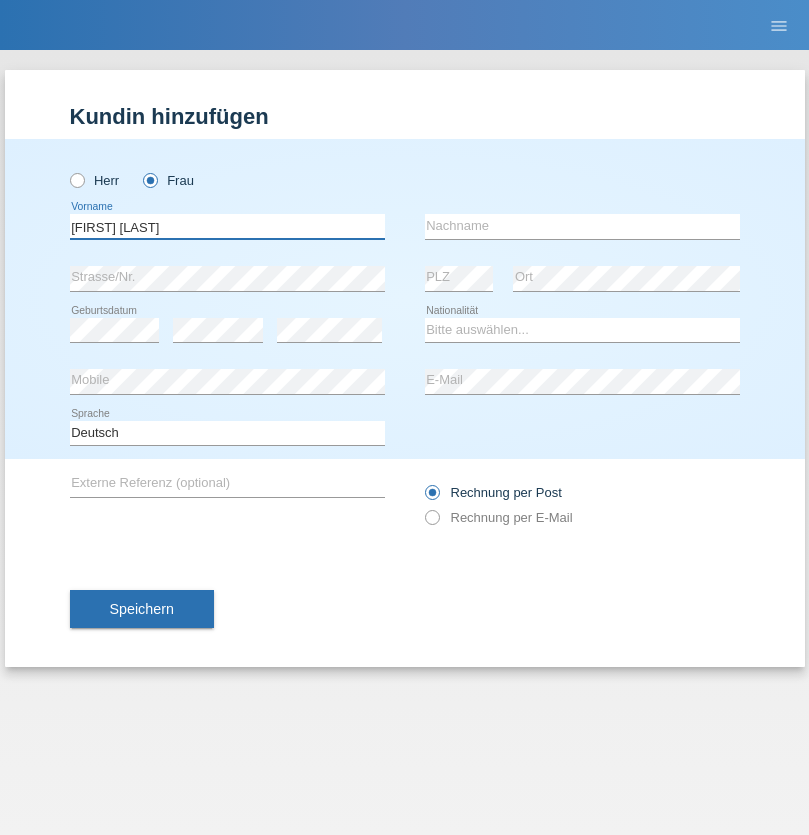 type on "Maria Fernanda" 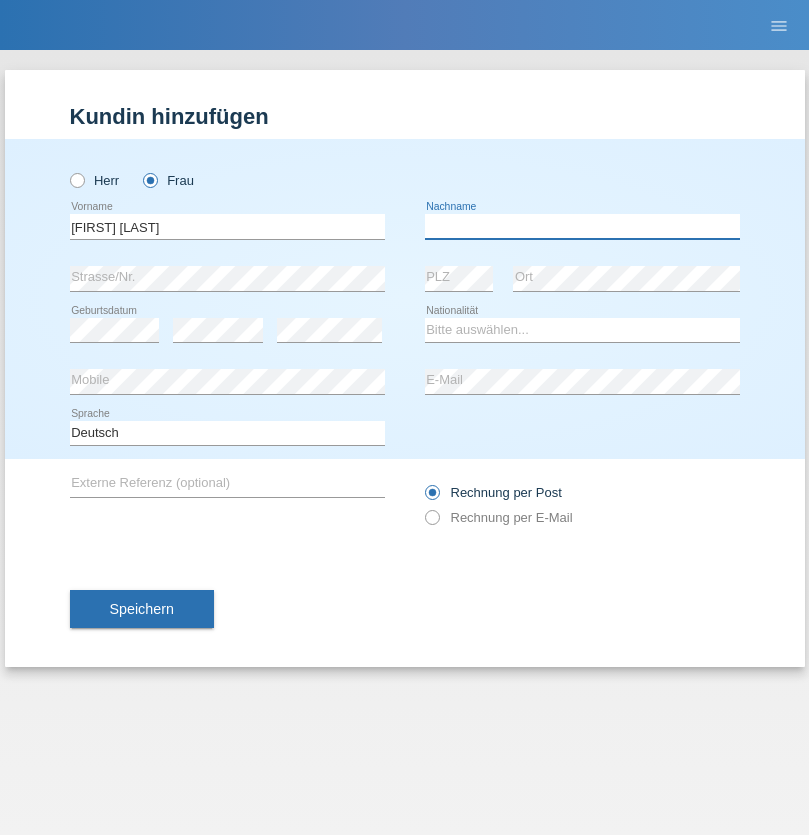 click at bounding box center [582, 226] 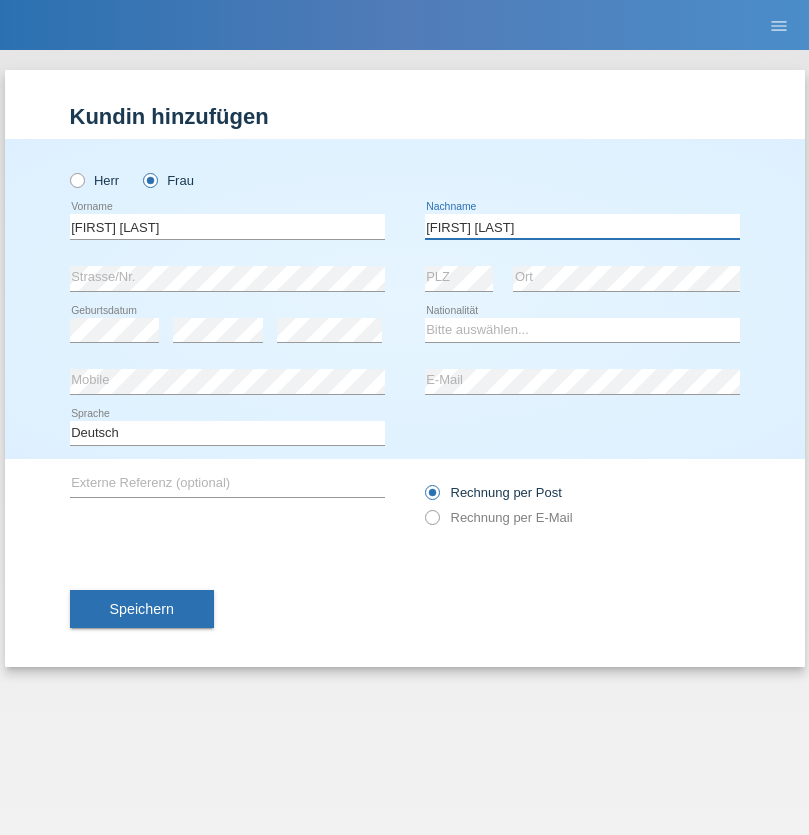 type on "Knusel Campillo" 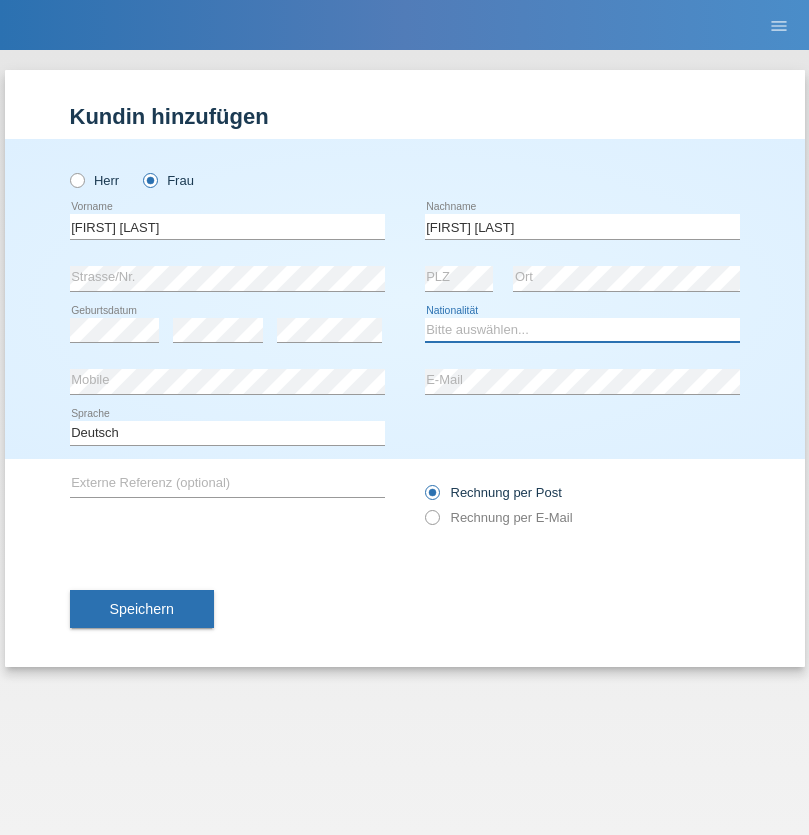 select on "CH" 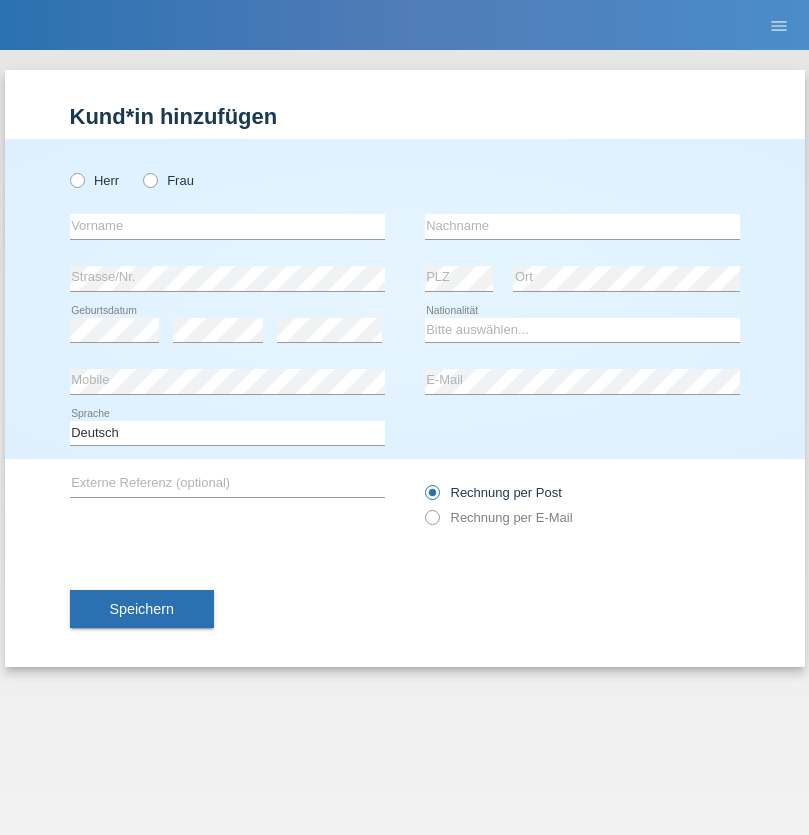 scroll, scrollTop: 0, scrollLeft: 0, axis: both 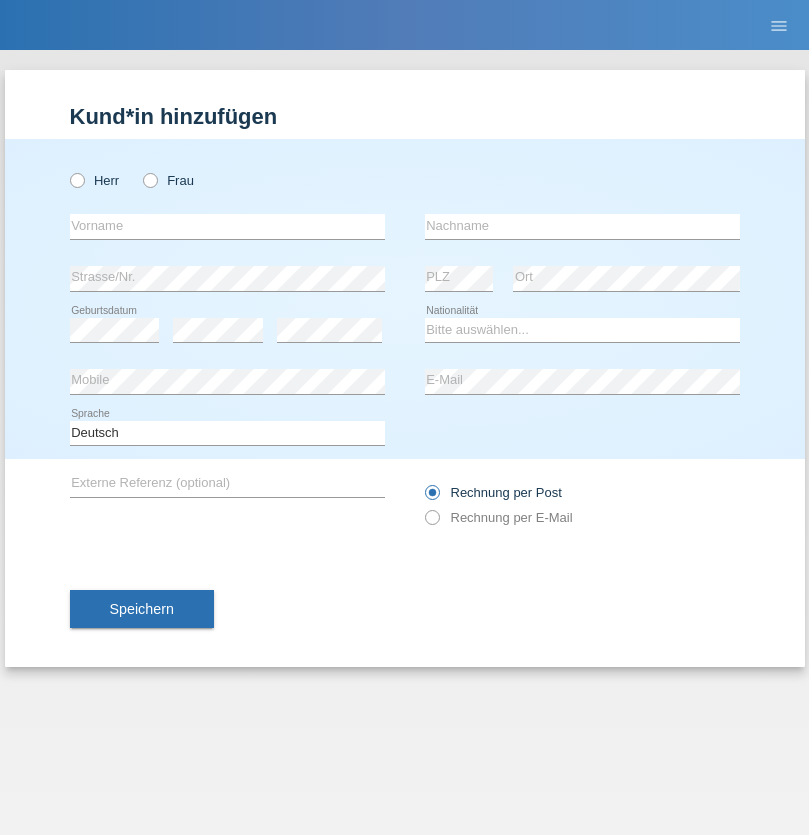 radio on "true" 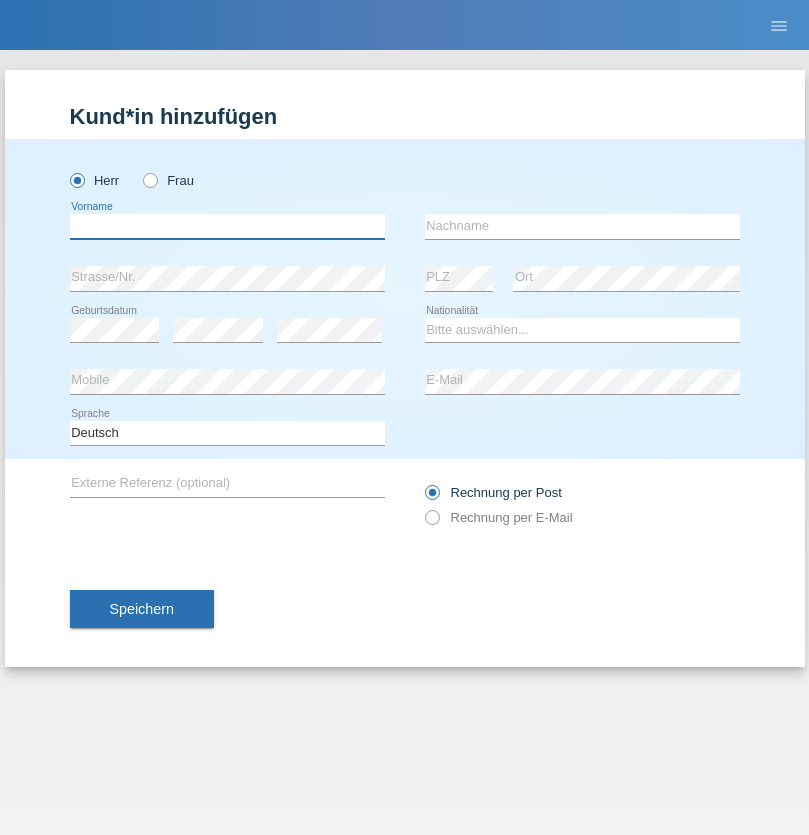 click at bounding box center (227, 226) 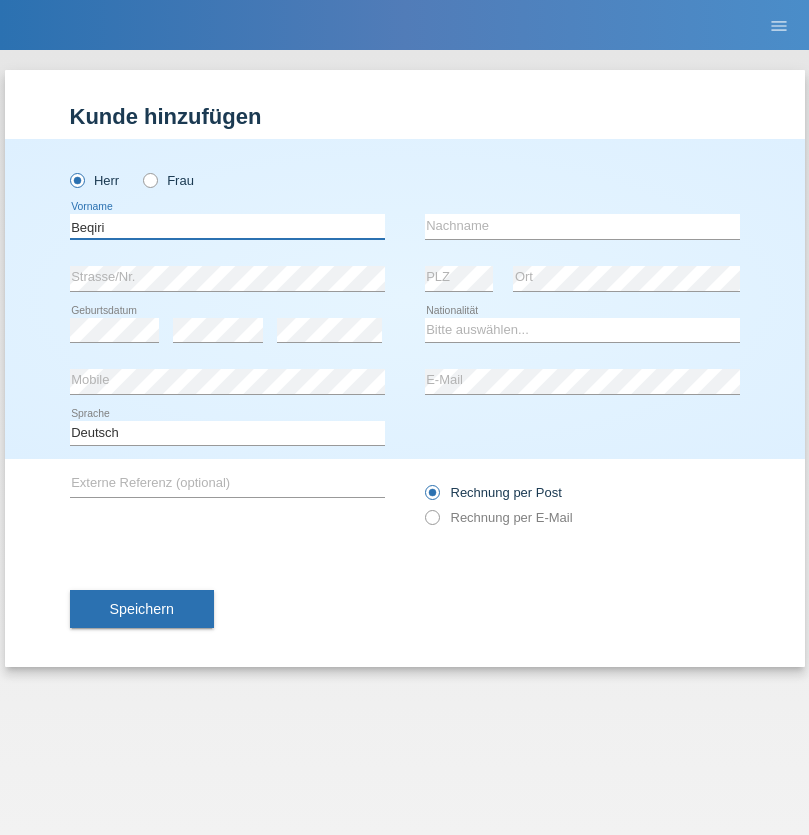 type on "Beqiri" 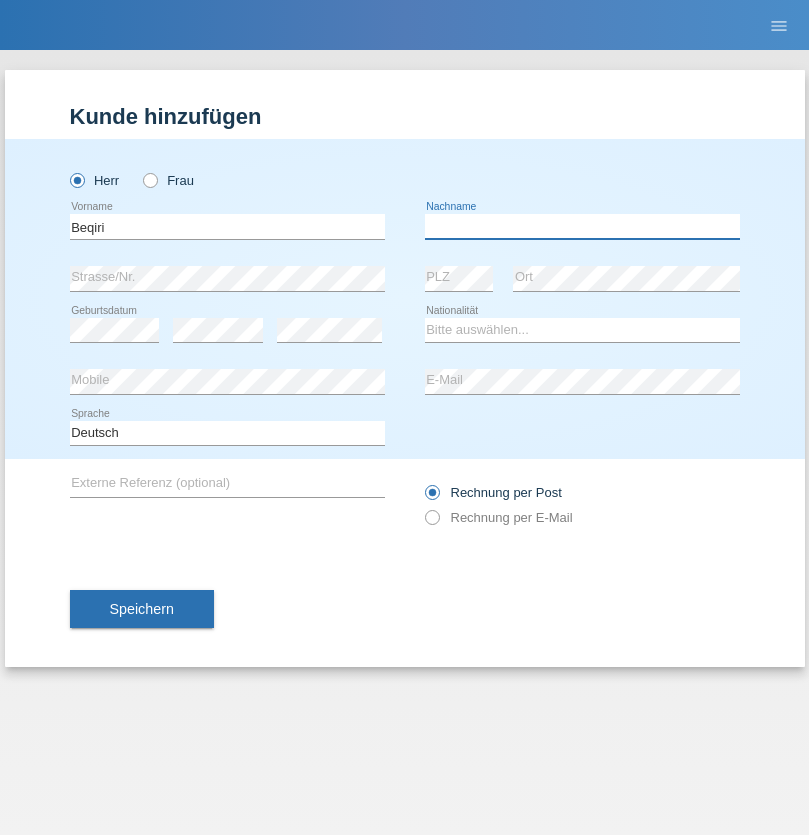 click at bounding box center [582, 226] 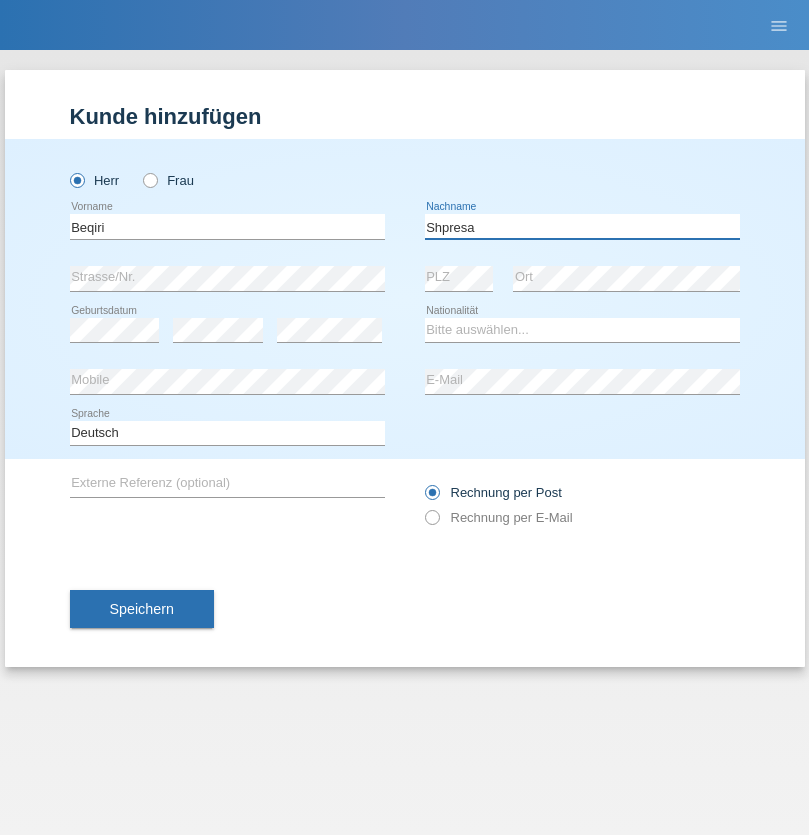 type on "Shpresa" 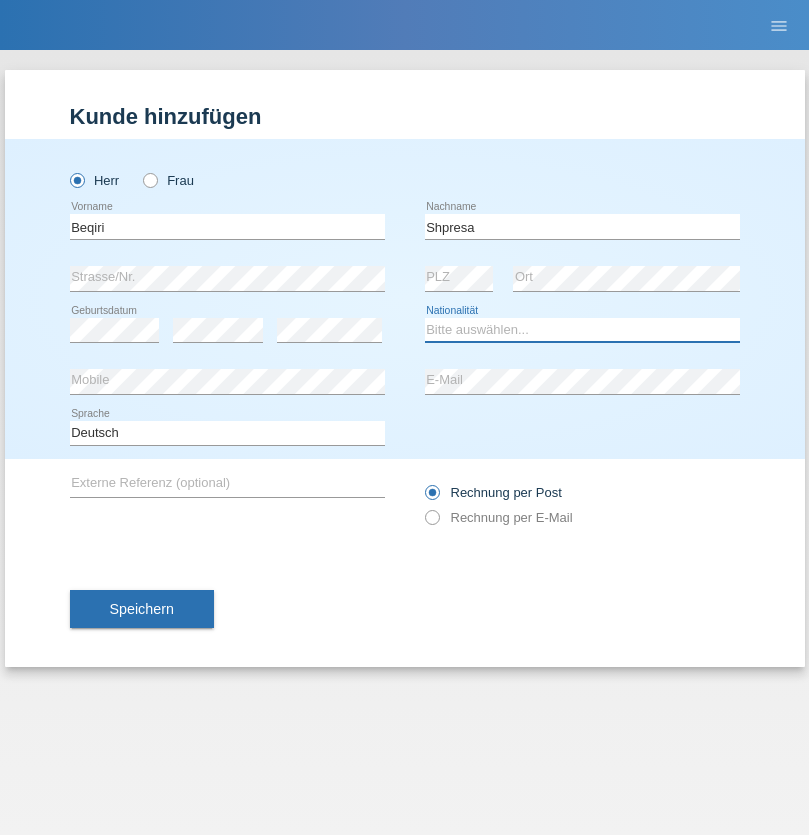 select on "XK" 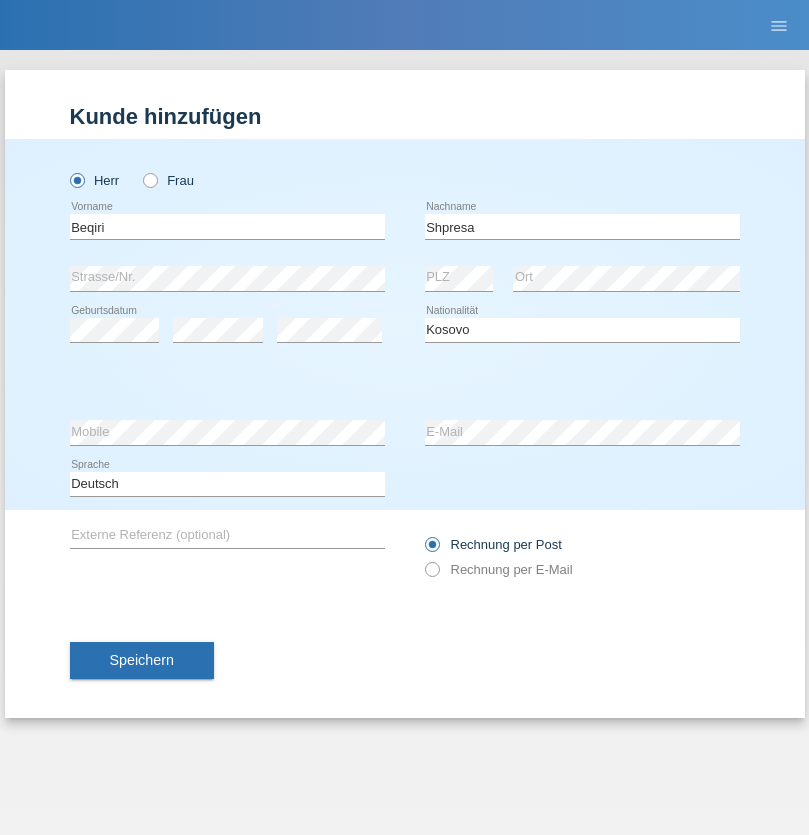 select on "C" 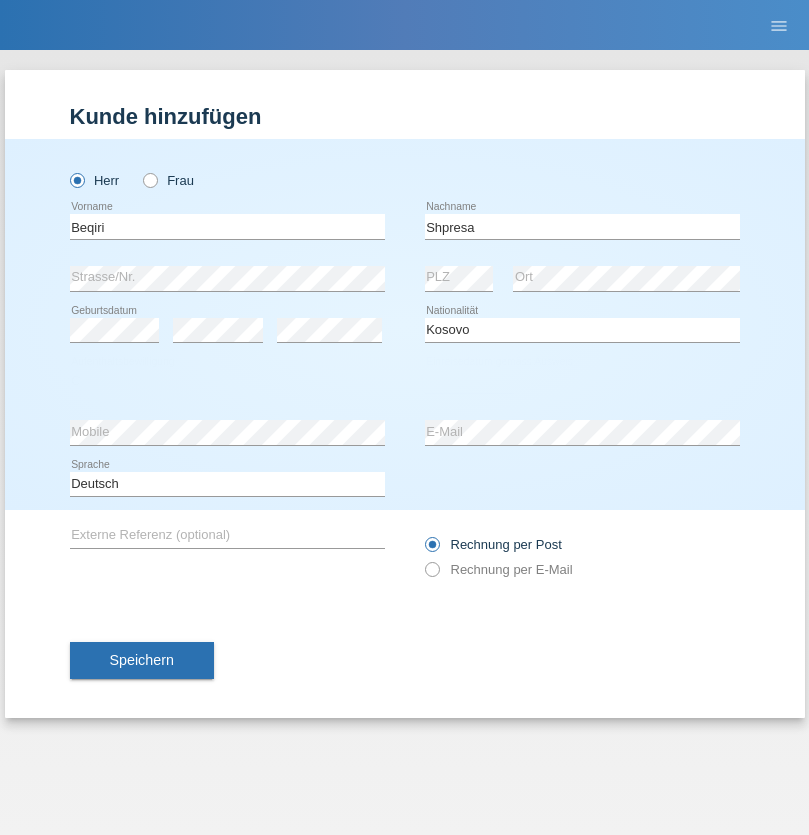 select on "08" 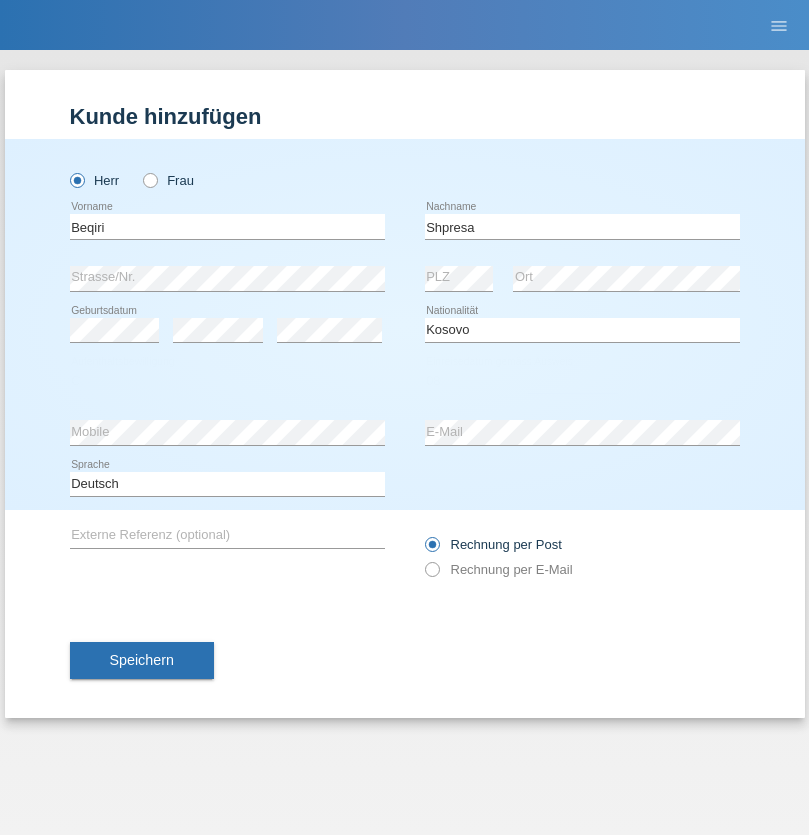 select on "02" 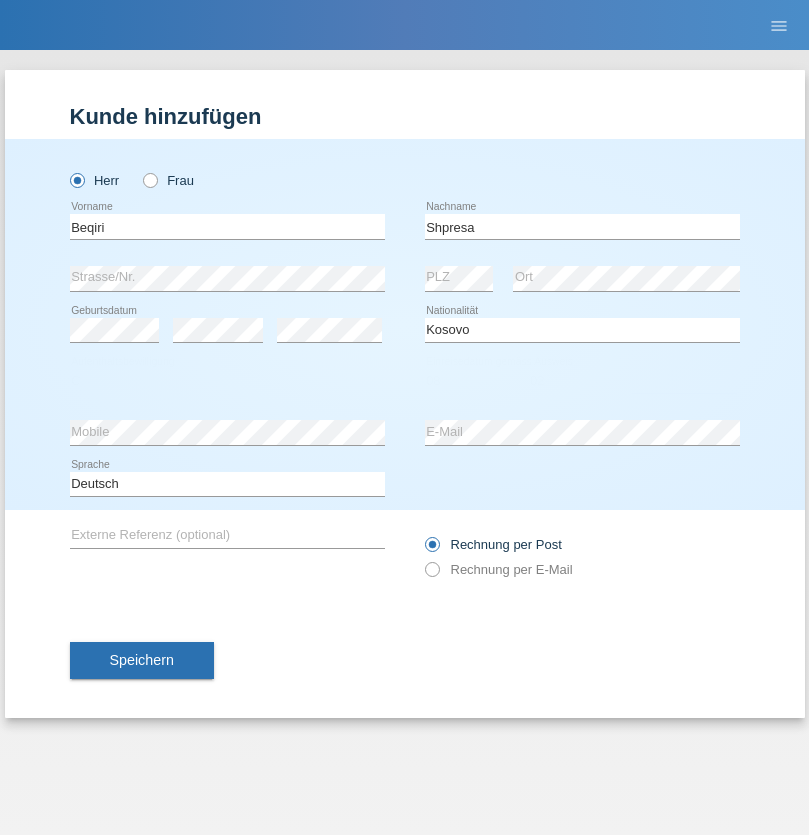 select on "1979" 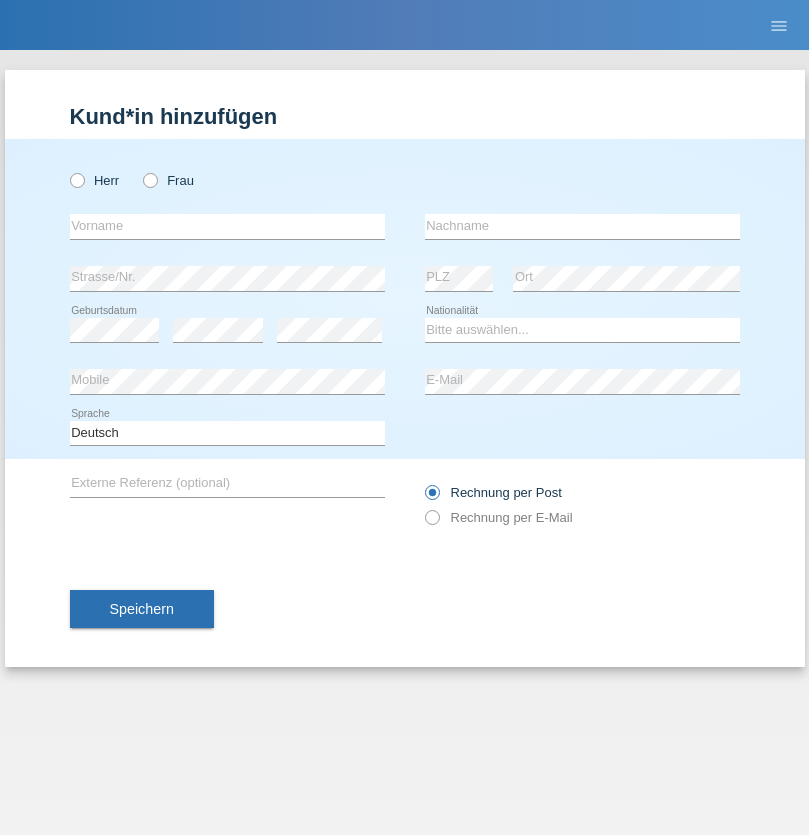 scroll, scrollTop: 0, scrollLeft: 0, axis: both 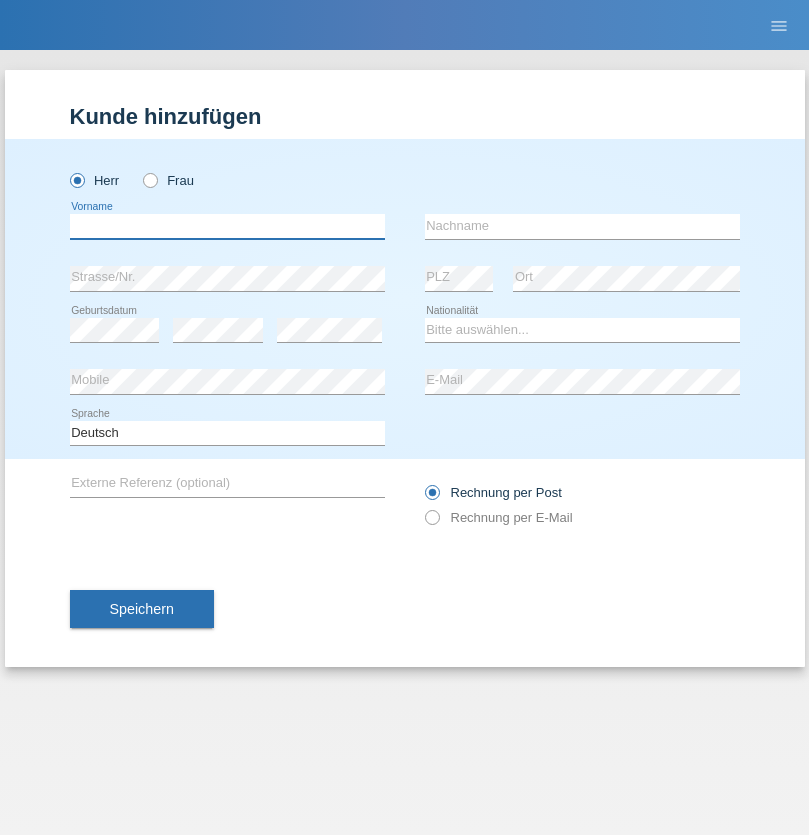 click at bounding box center [227, 226] 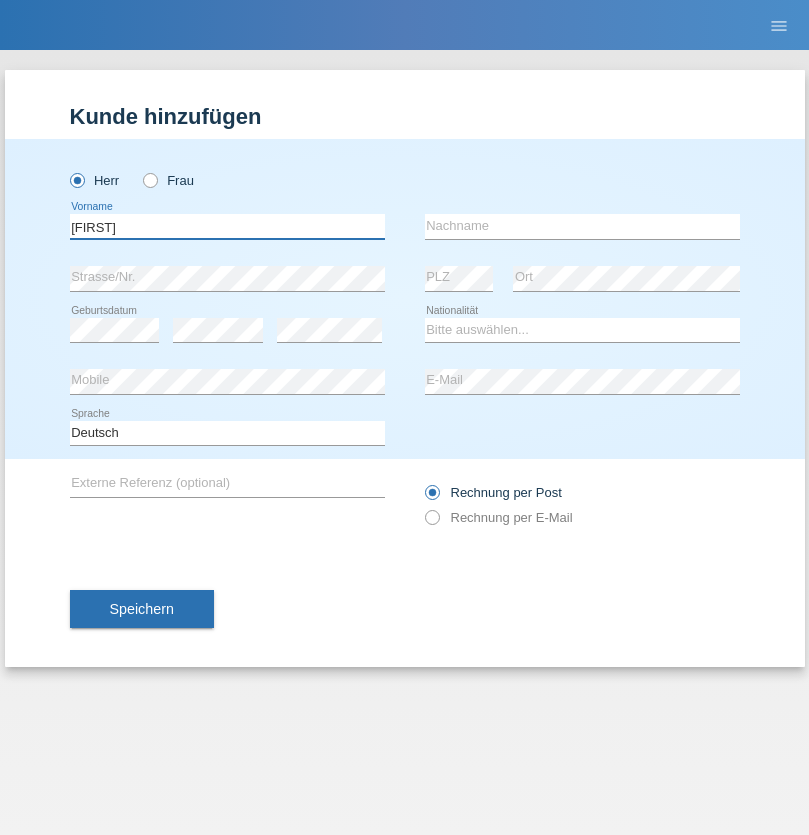 type on "[FIRST]" 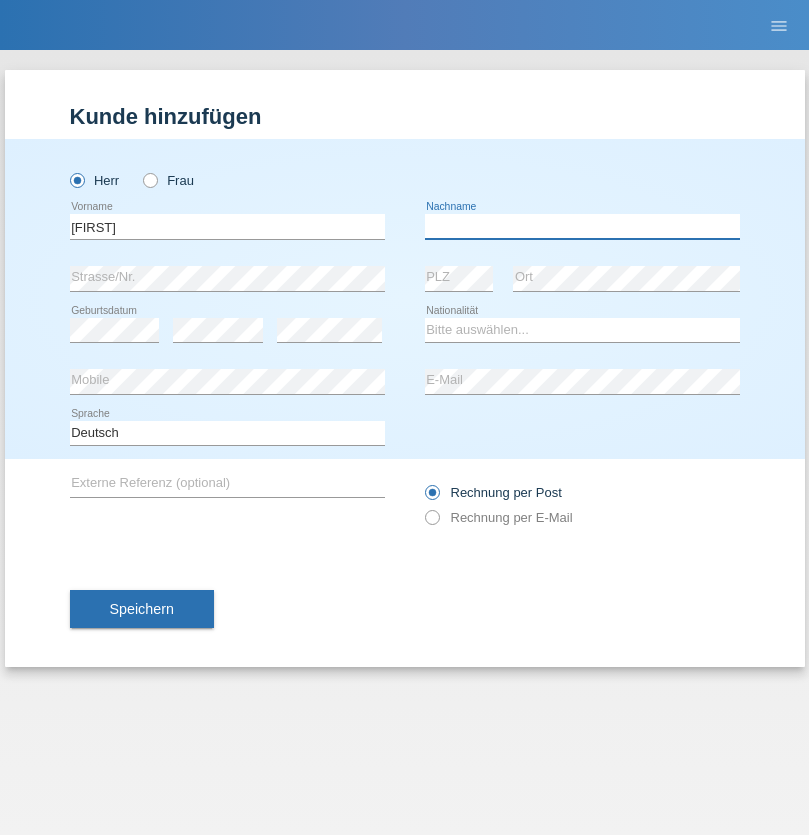 click at bounding box center [582, 226] 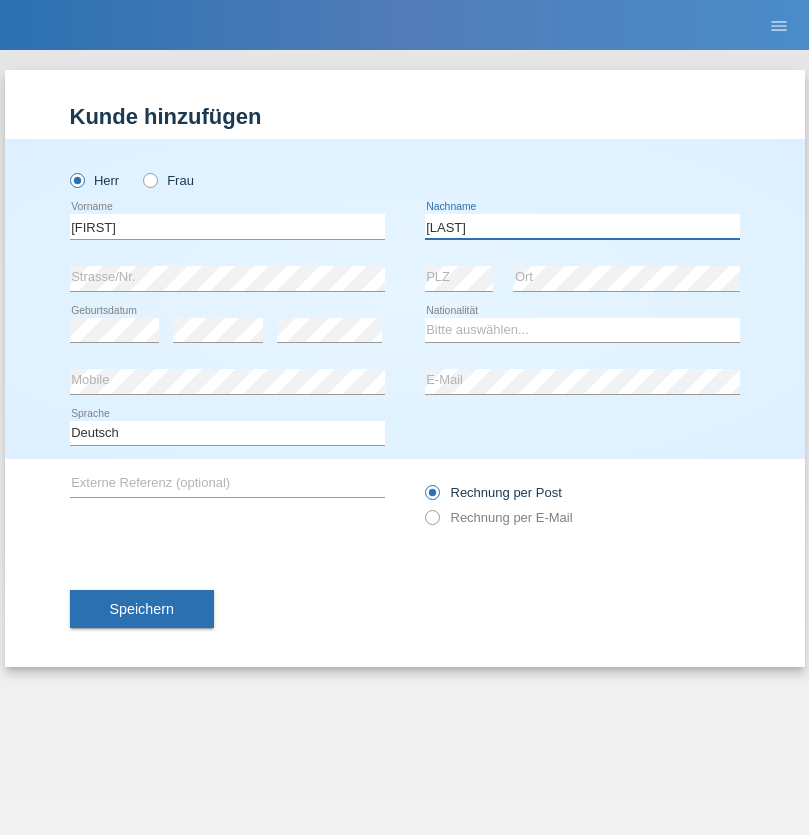 type on "[LAST]" 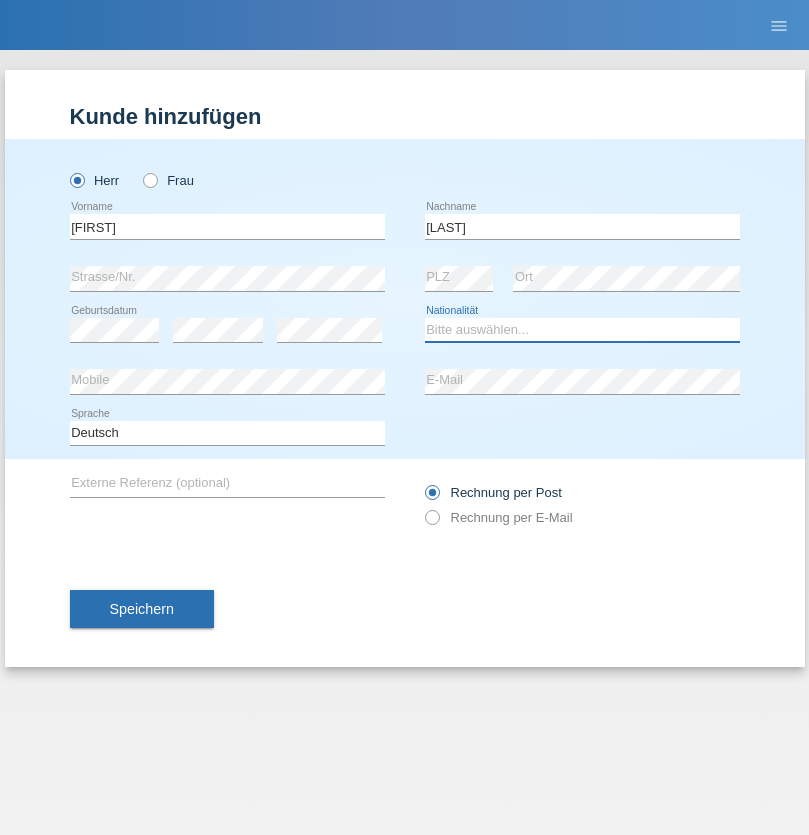 select on "CH" 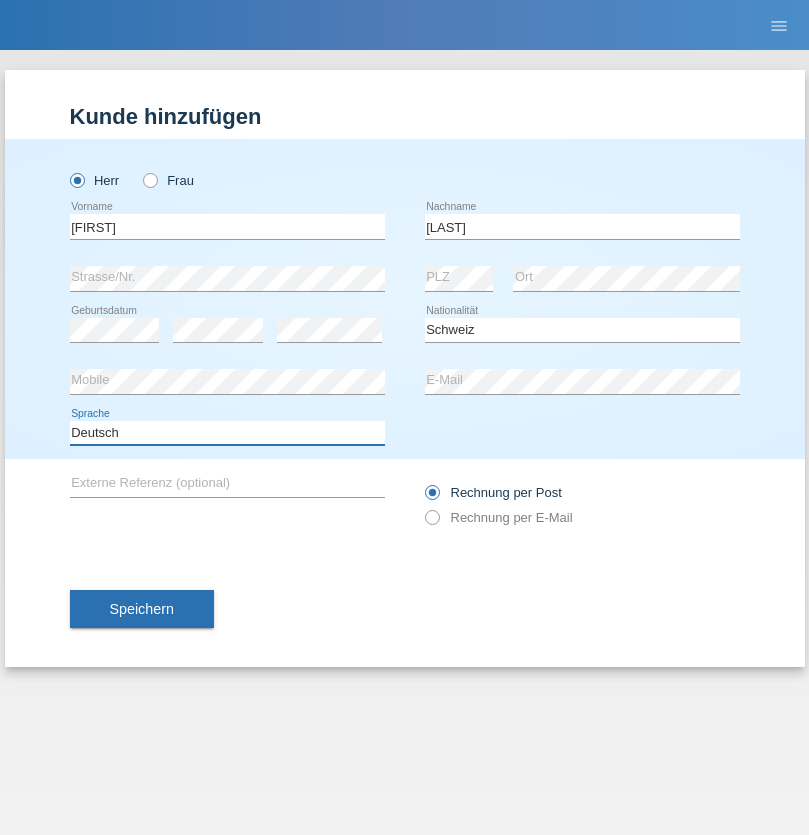 select on "en" 